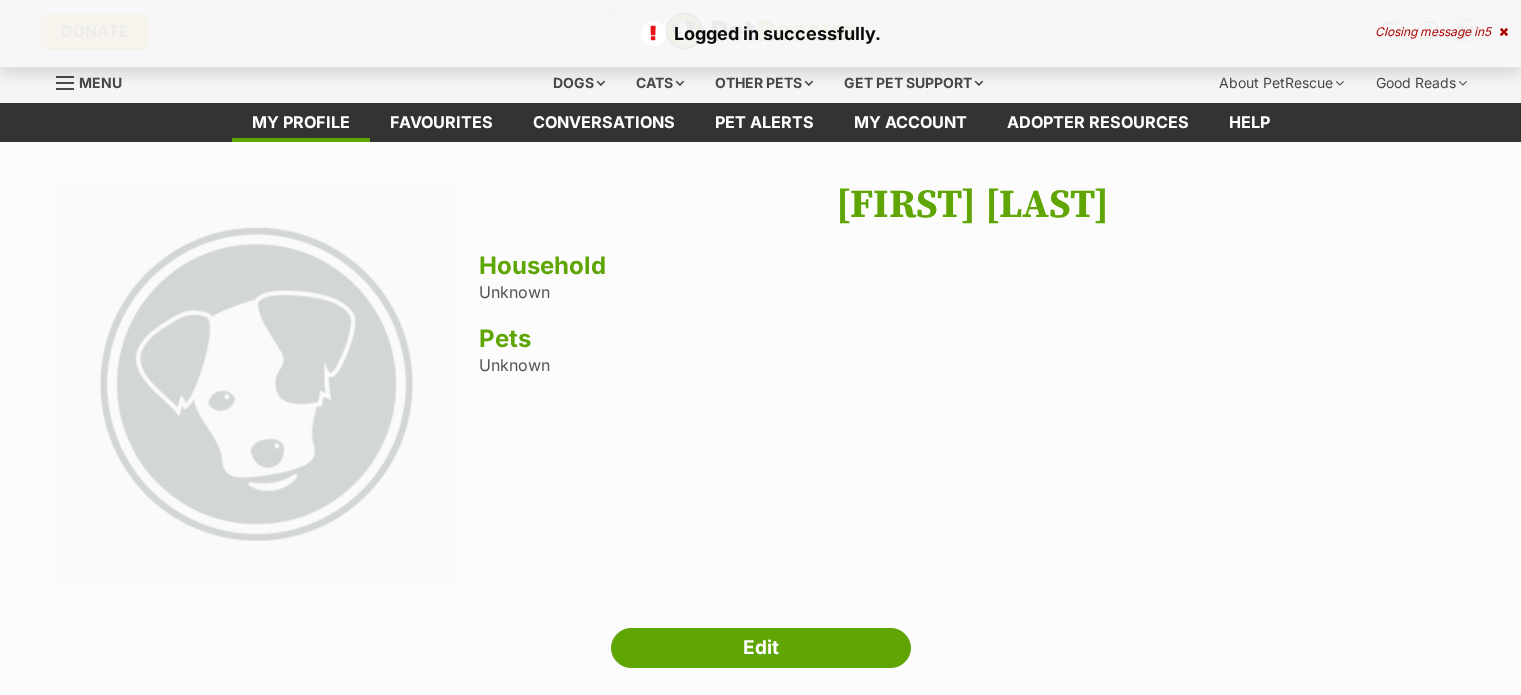 scroll, scrollTop: 0, scrollLeft: 0, axis: both 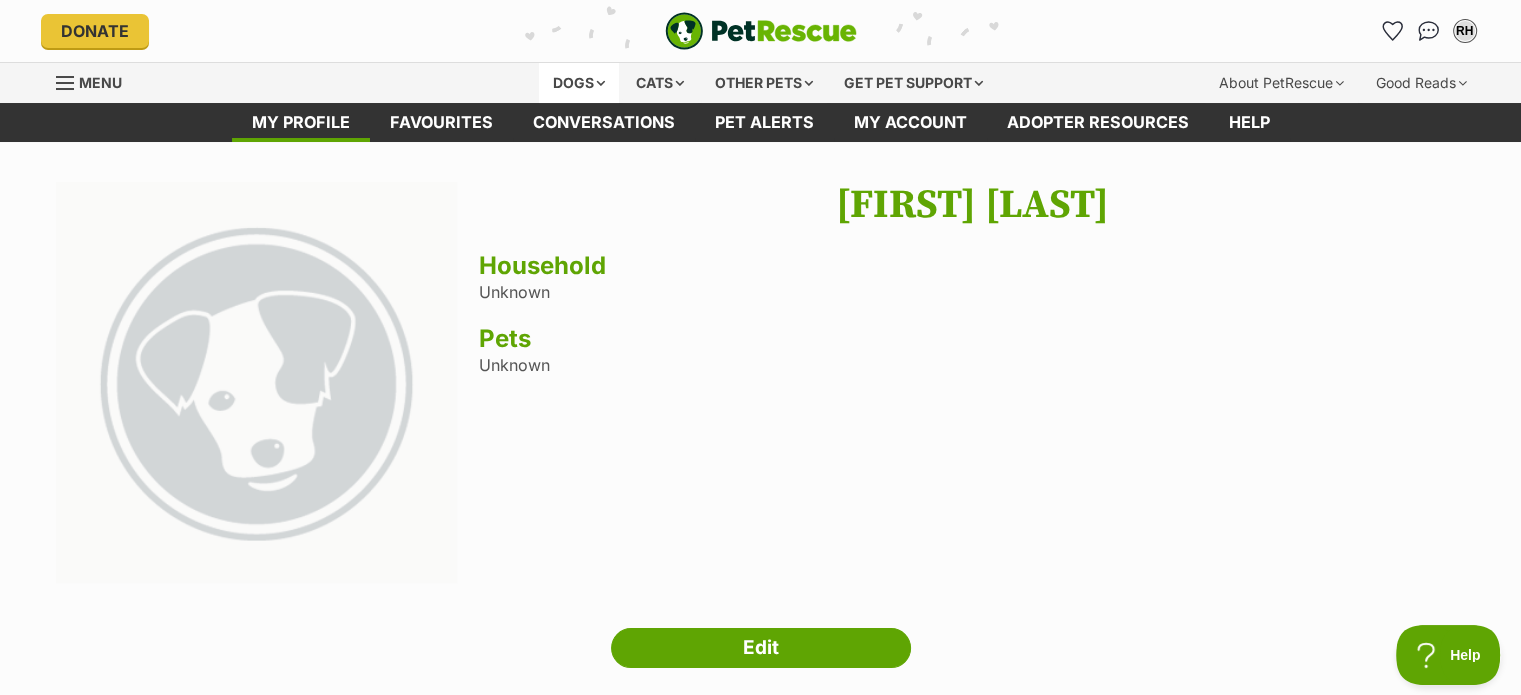 click on "Dogs" at bounding box center [579, 83] 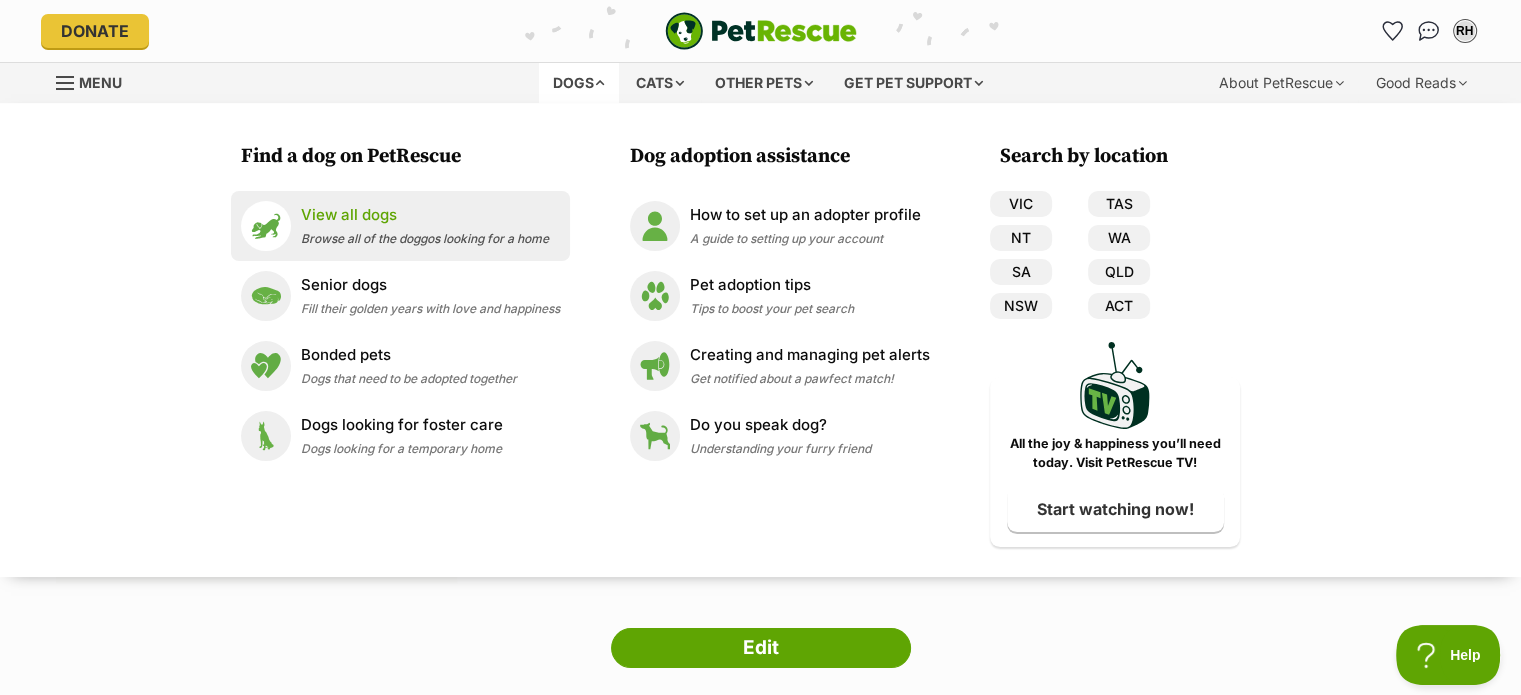 click on "View all dogs" at bounding box center [425, 215] 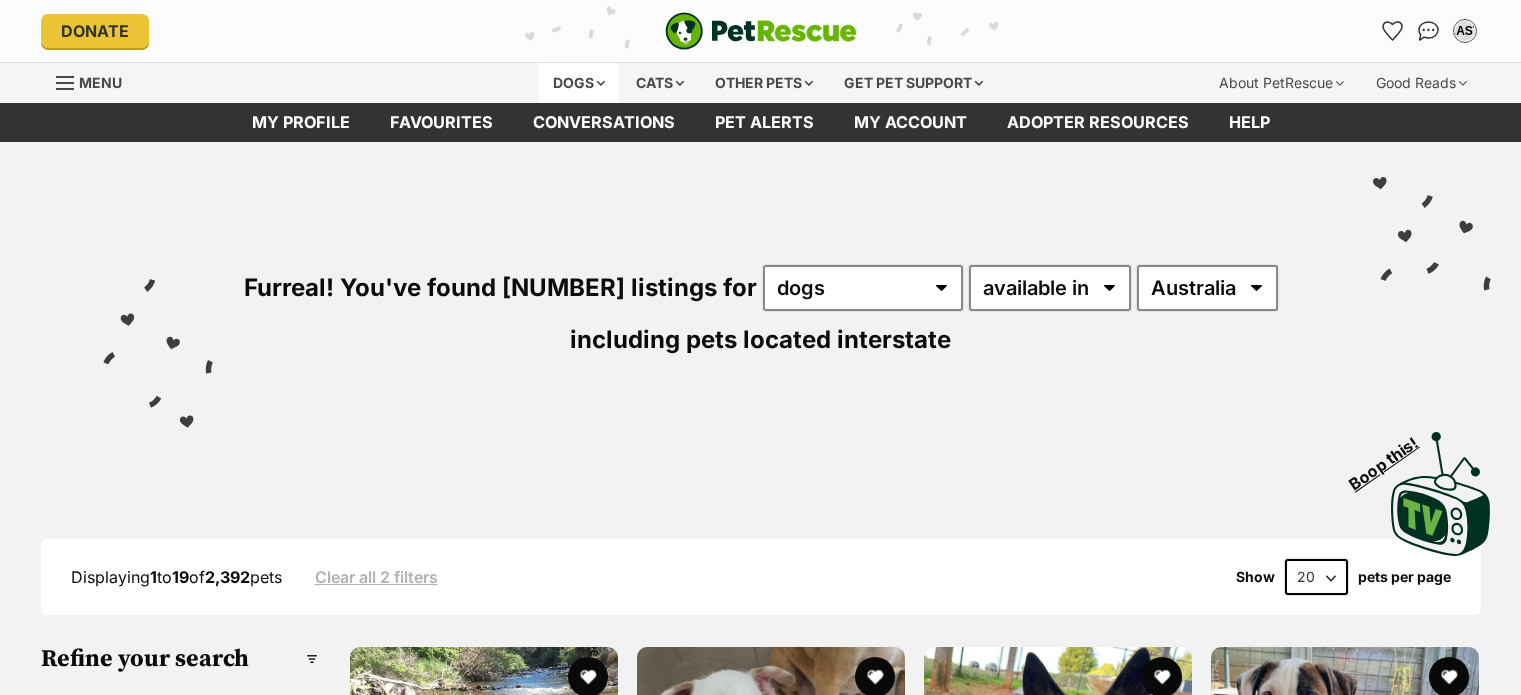 scroll, scrollTop: 0, scrollLeft: 0, axis: both 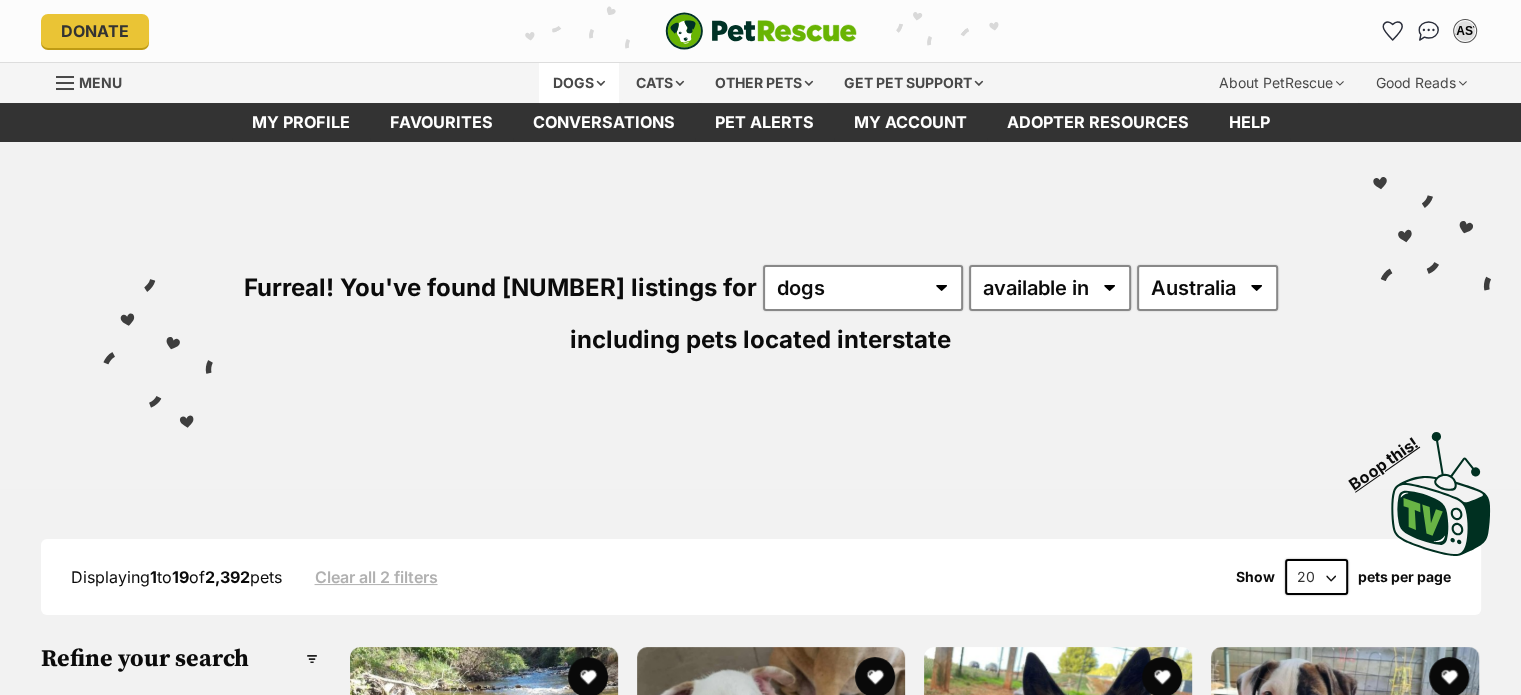 click on "Dogs" at bounding box center (579, 83) 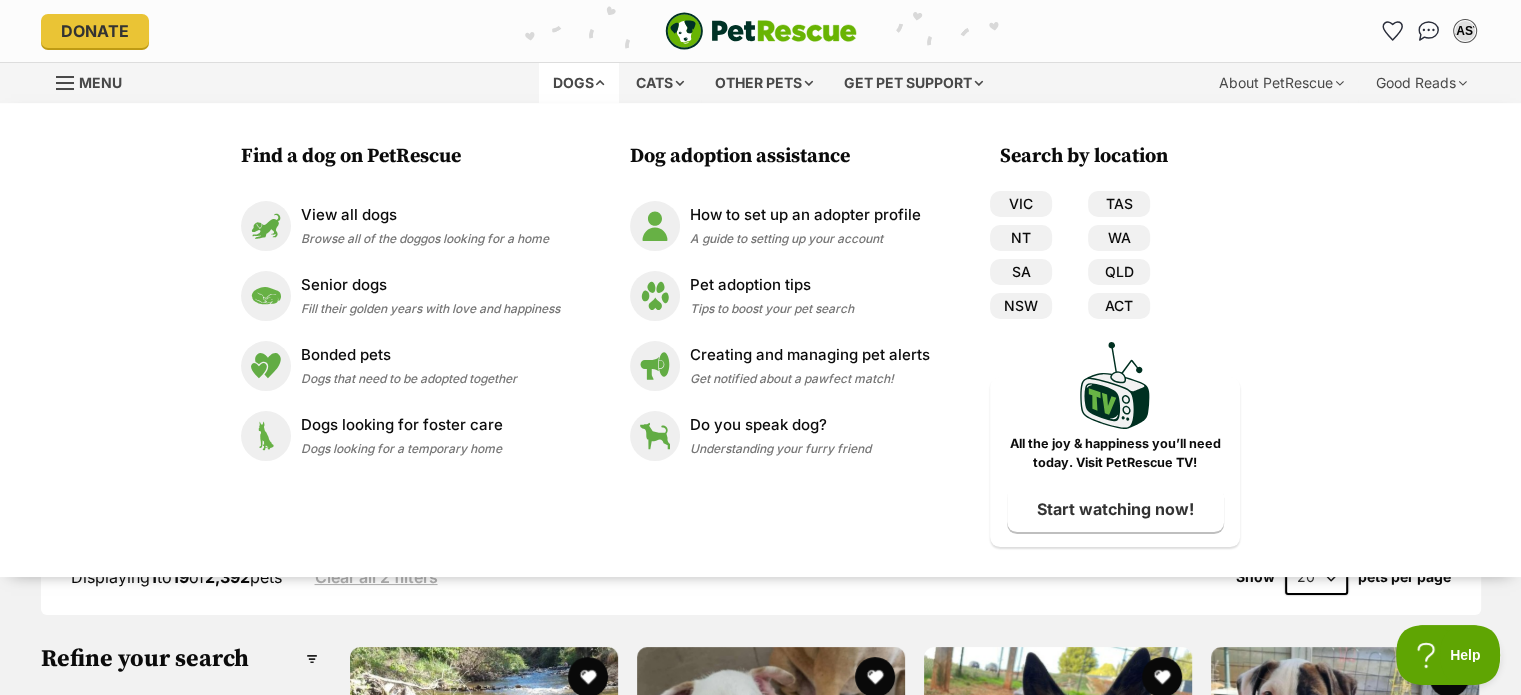 scroll, scrollTop: 0, scrollLeft: 0, axis: both 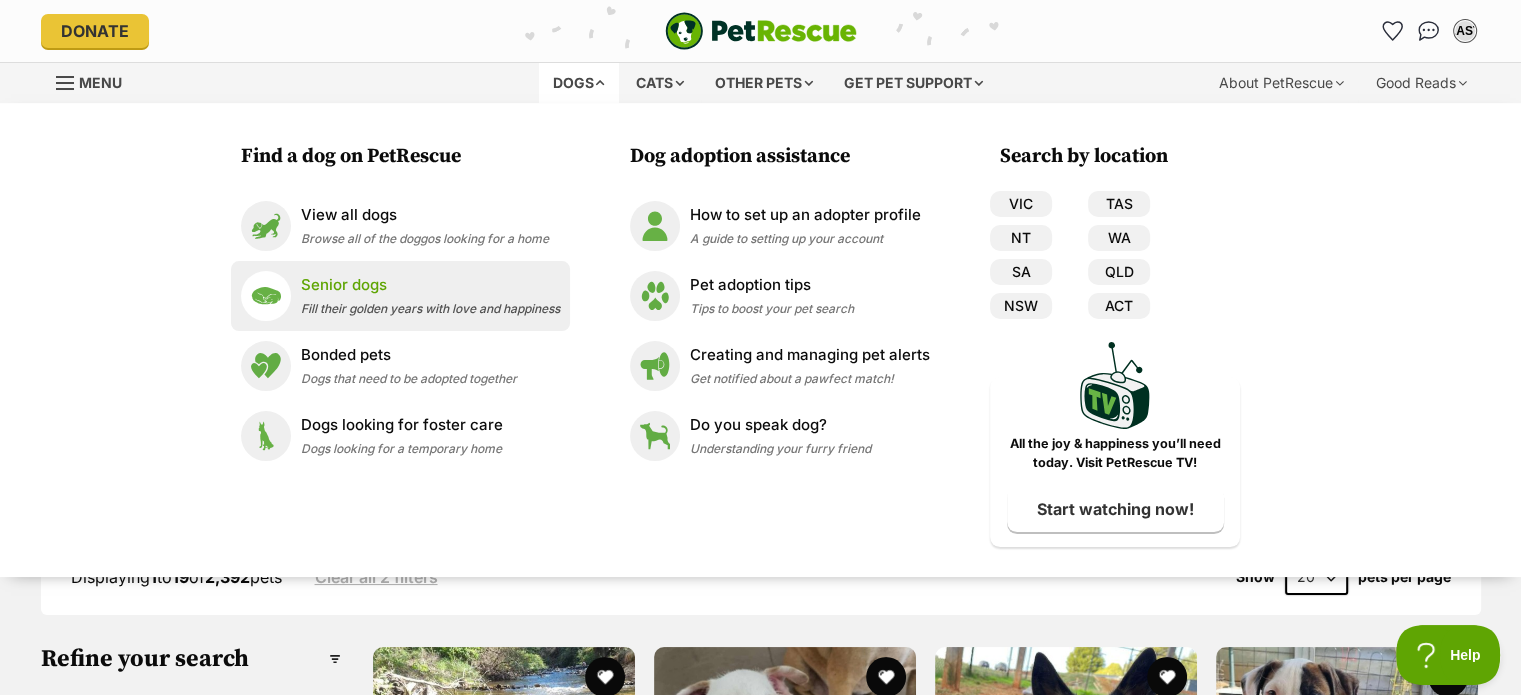 click on "Senior dogs" at bounding box center [430, 285] 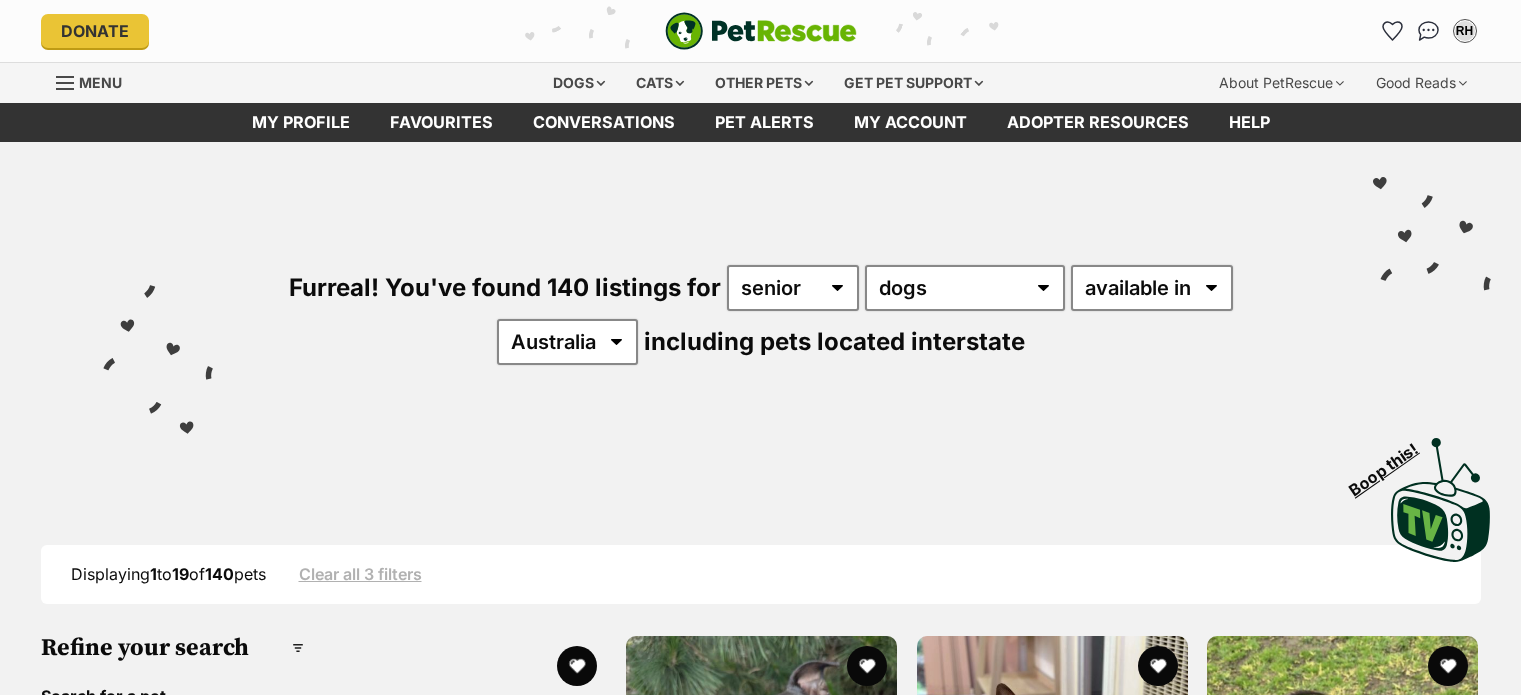 scroll, scrollTop: 0, scrollLeft: 0, axis: both 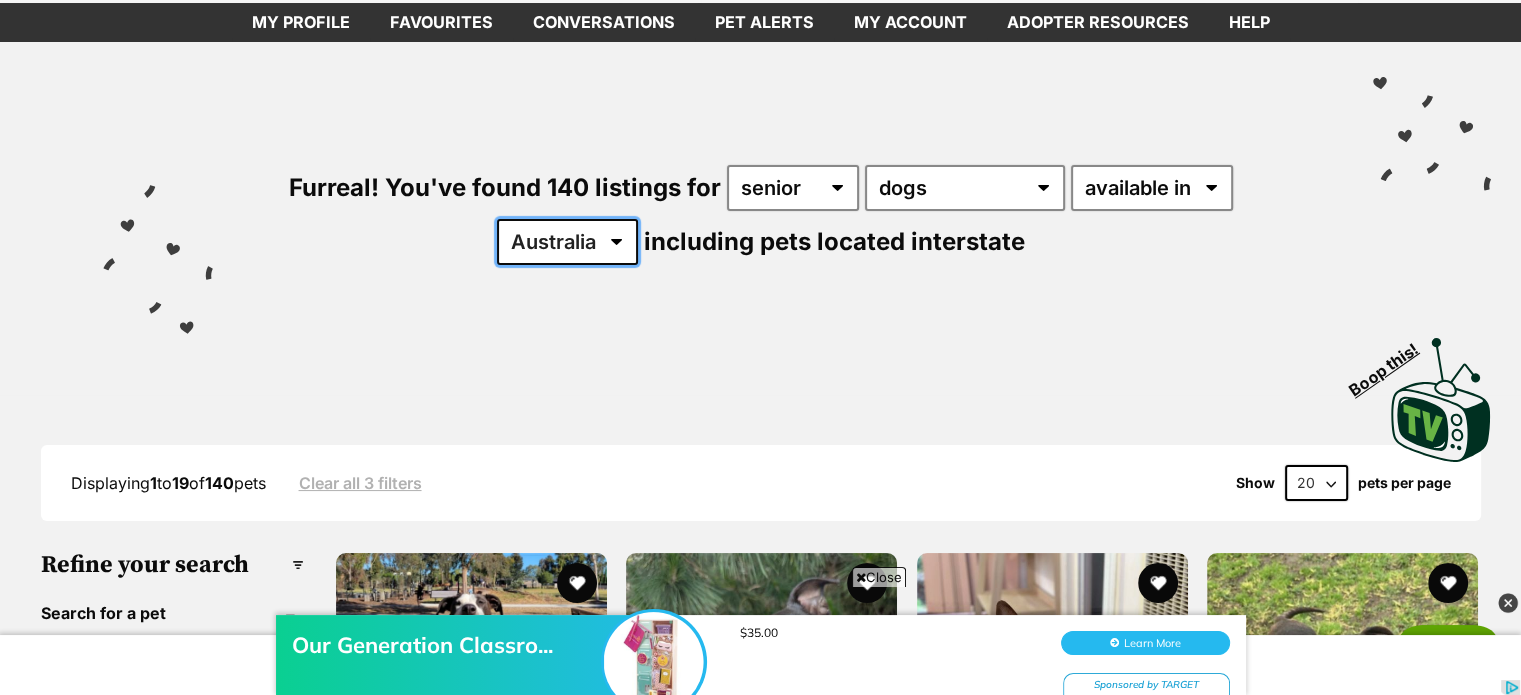 click on "Australia
ACT
NSW
NT
QLD
SA
TAS
VIC
WA" at bounding box center [567, 242] 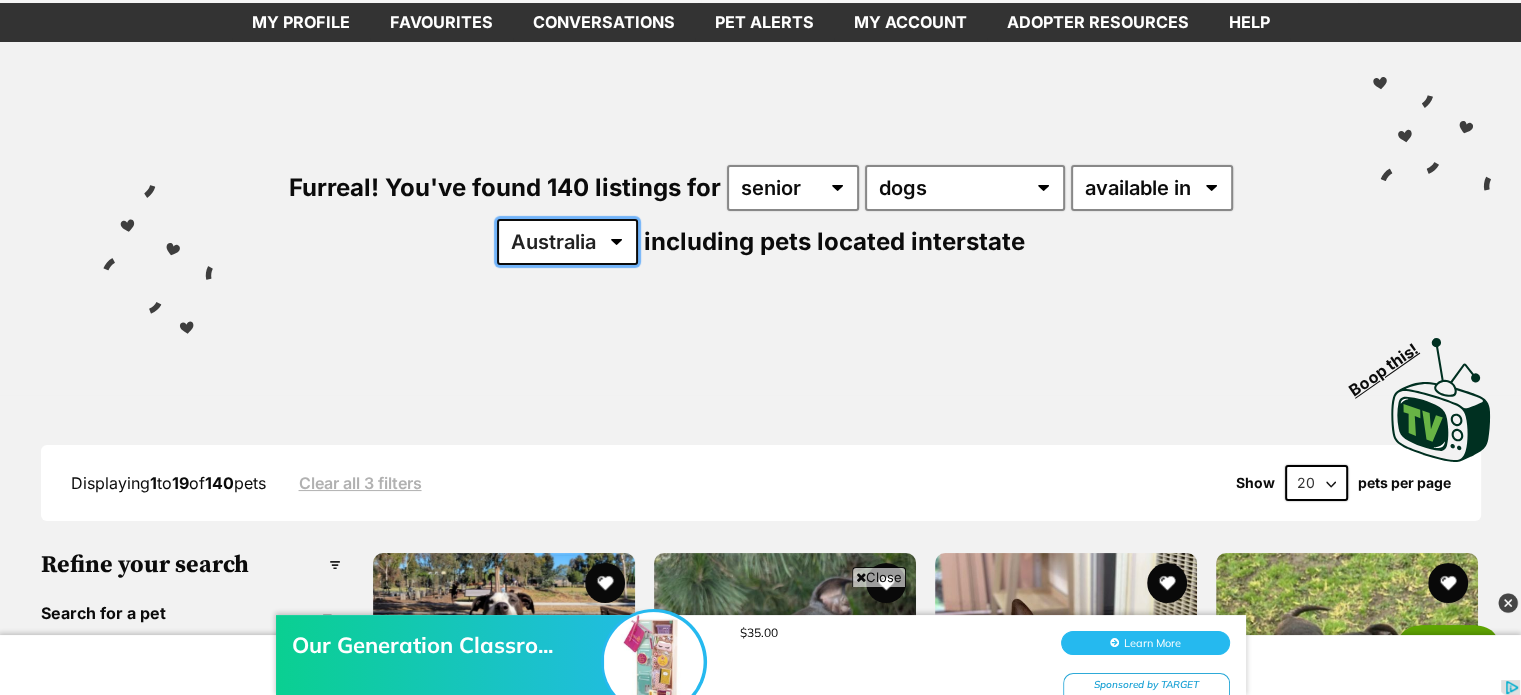 select on "VIC" 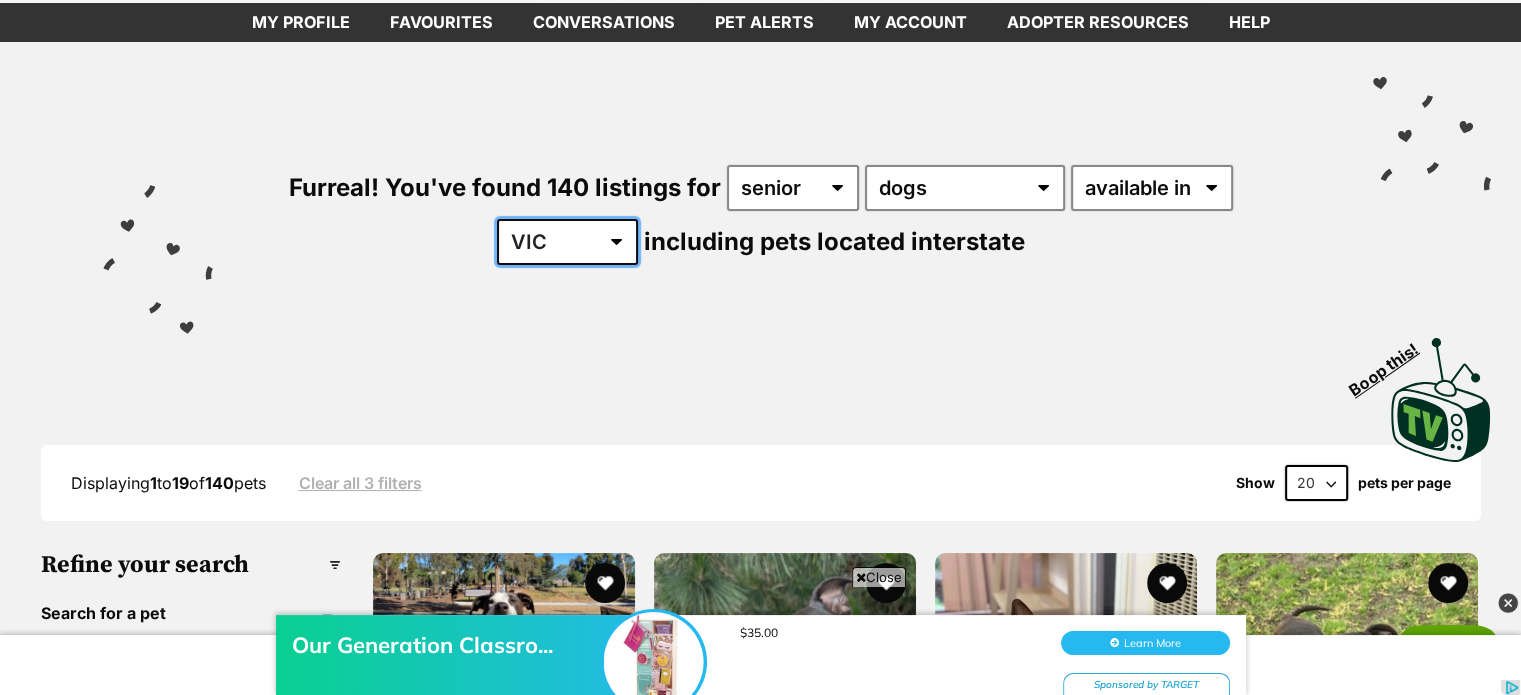 click on "Australia
ACT
NSW
NT
QLD
SA
TAS
VIC
WA" at bounding box center (567, 242) 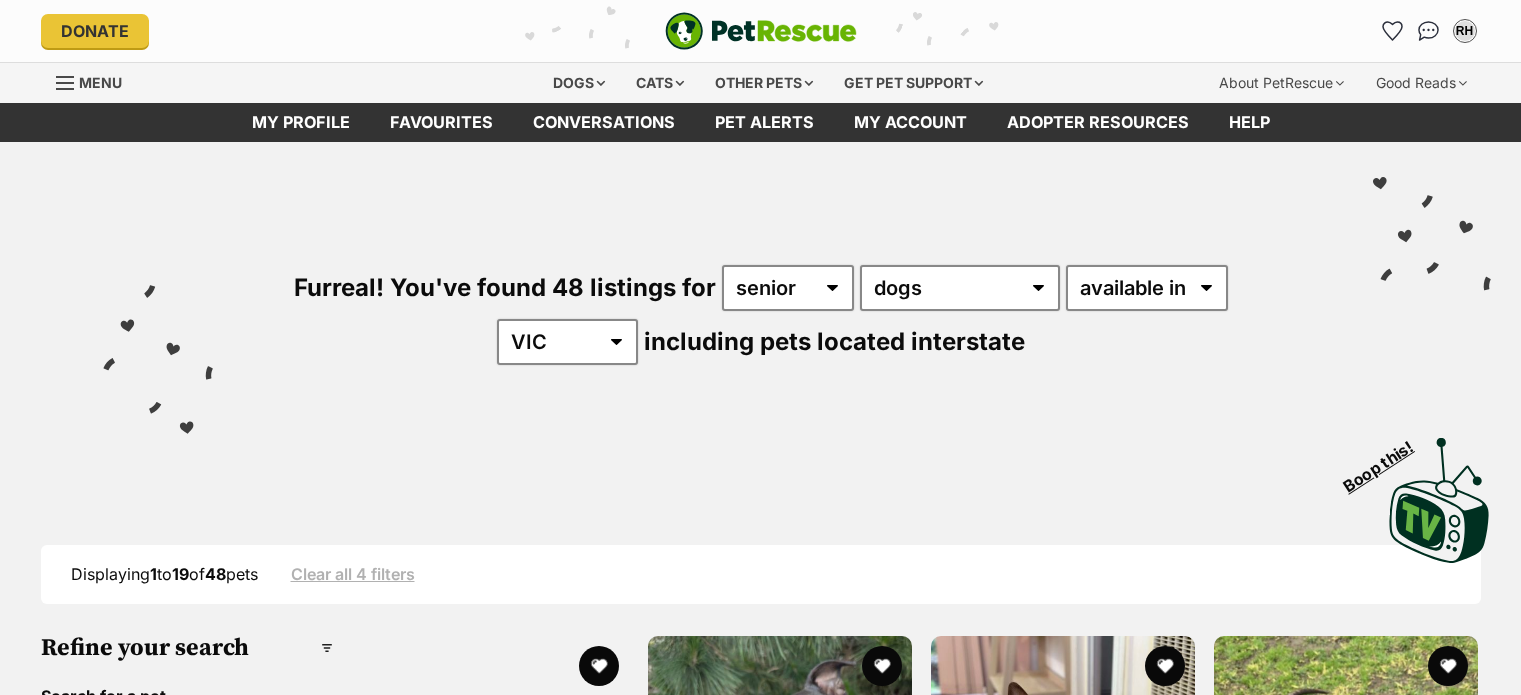 scroll, scrollTop: 0, scrollLeft: 0, axis: both 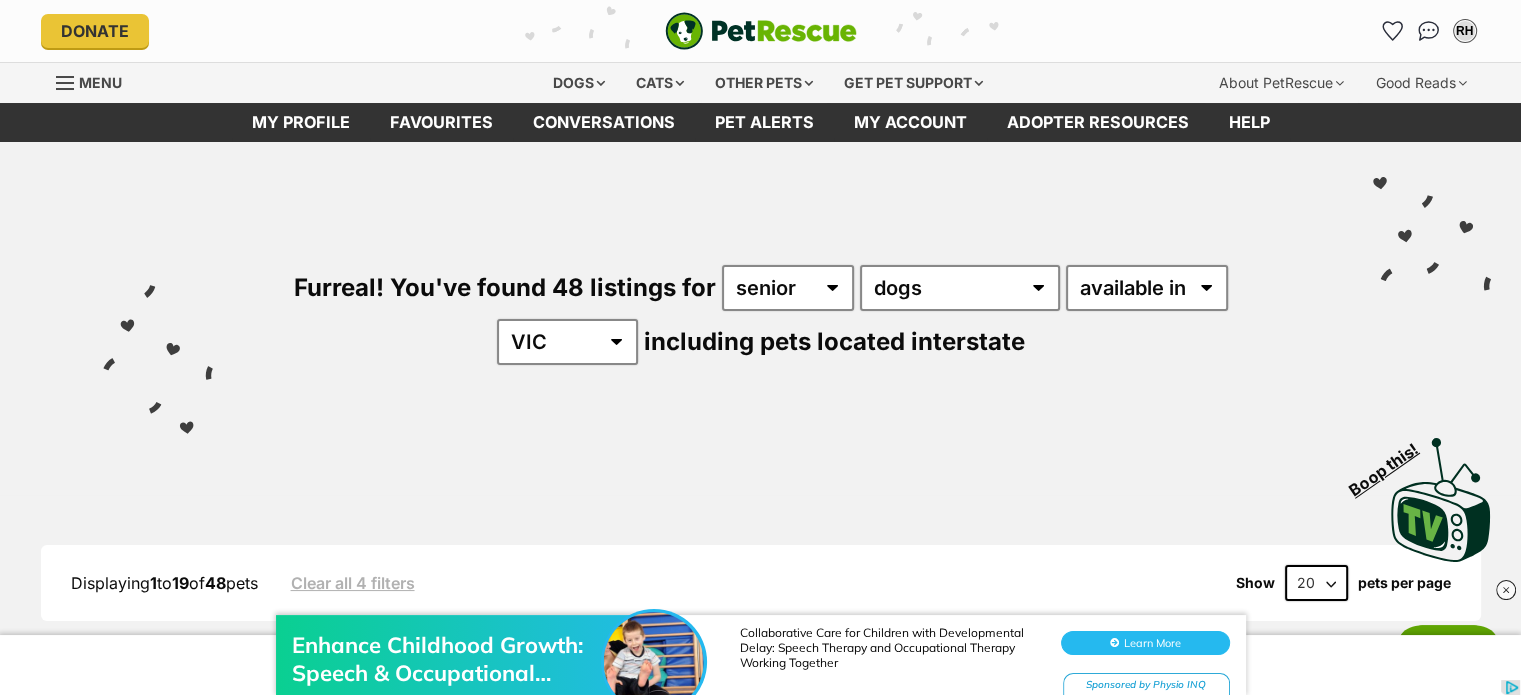 click on "Furreal! You've found 48 listings for
any age
puppy
adult
senior
any type of pet
cats
dogs
other pets
available in
located in
Australia
ACT
NSW
NT
QLD
SA
TAS
VIC
WA
including pets located interstate" at bounding box center [760, 281] 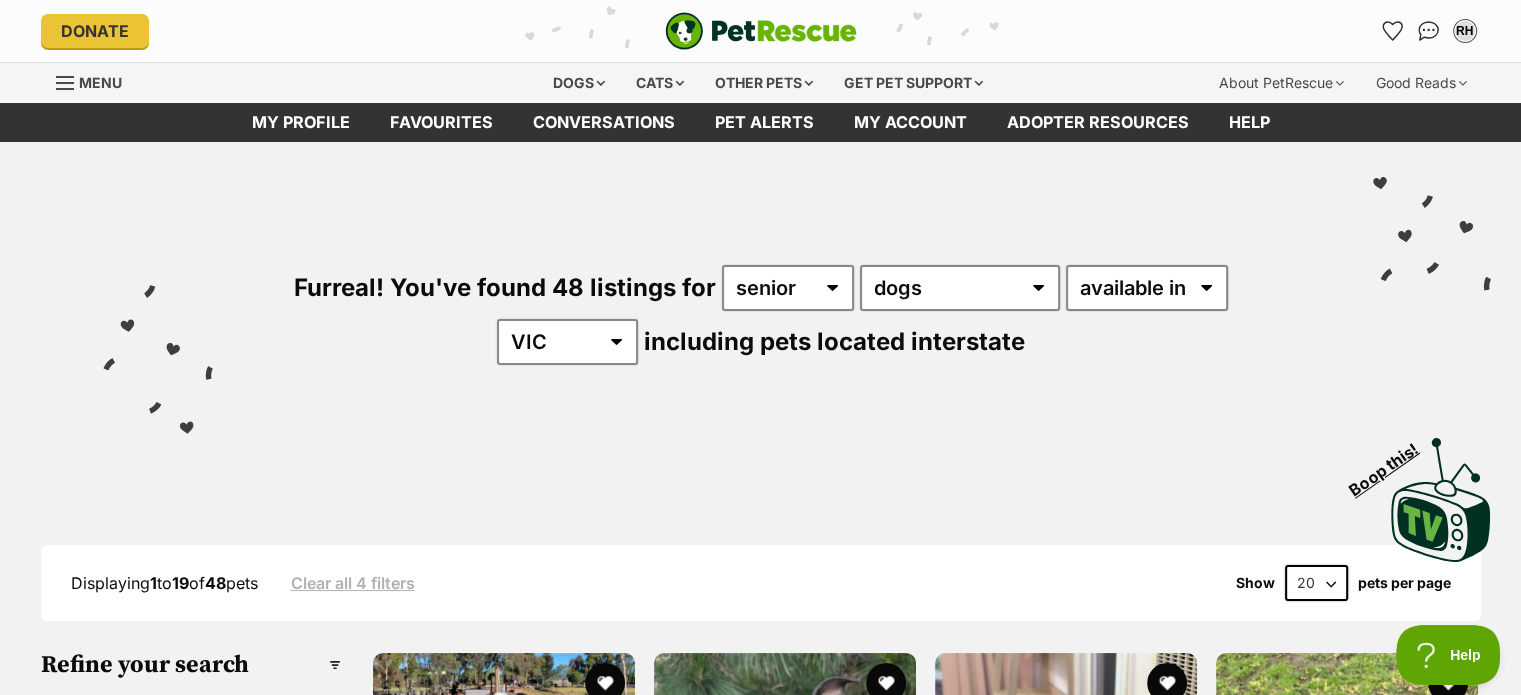 scroll, scrollTop: 0, scrollLeft: 0, axis: both 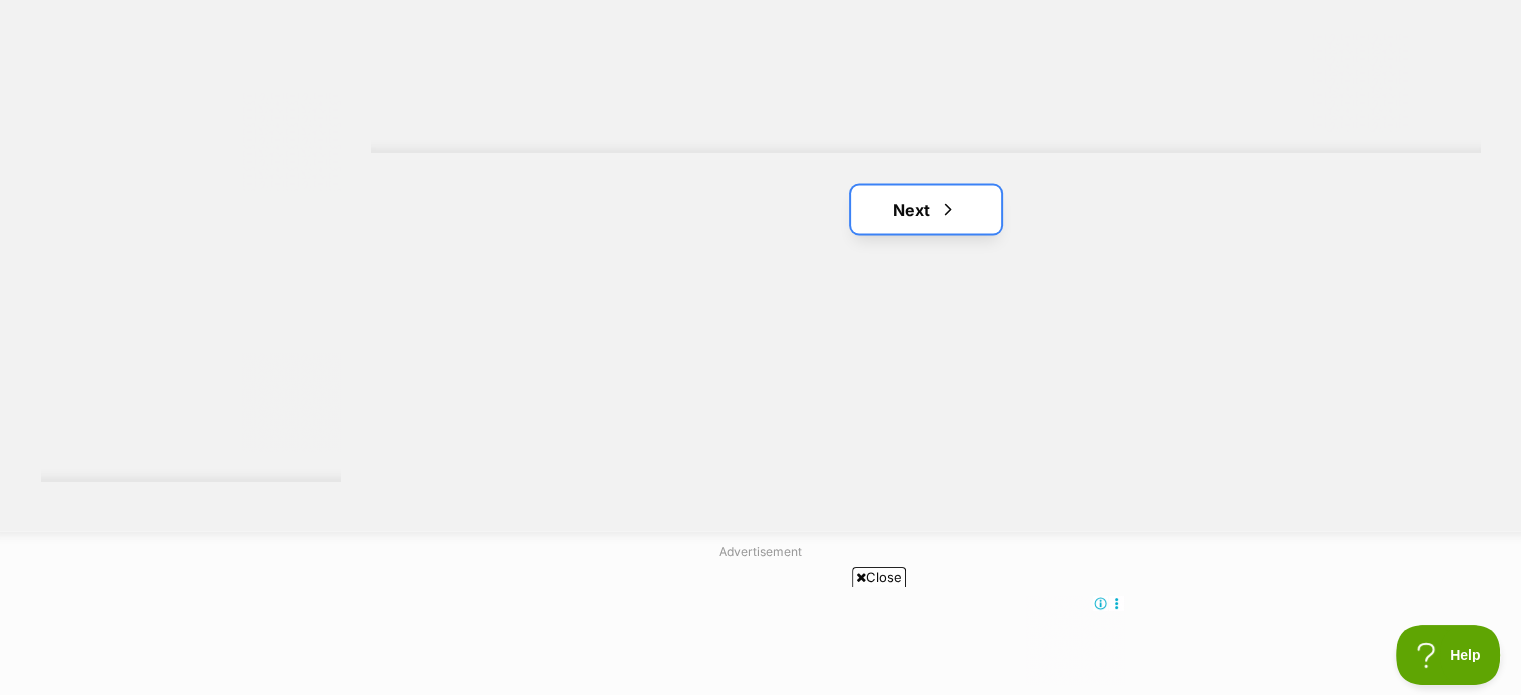 click on "Next" at bounding box center (926, 209) 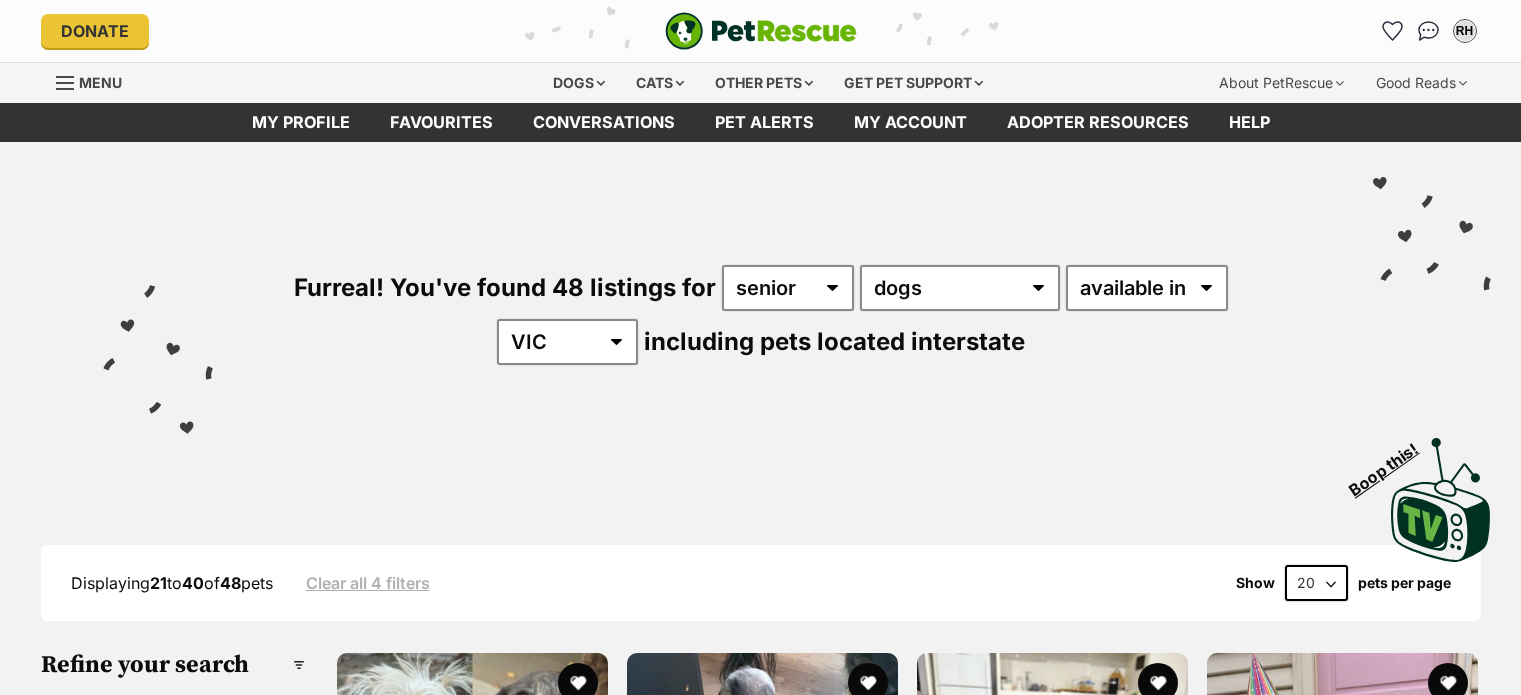 scroll, scrollTop: 0, scrollLeft: 0, axis: both 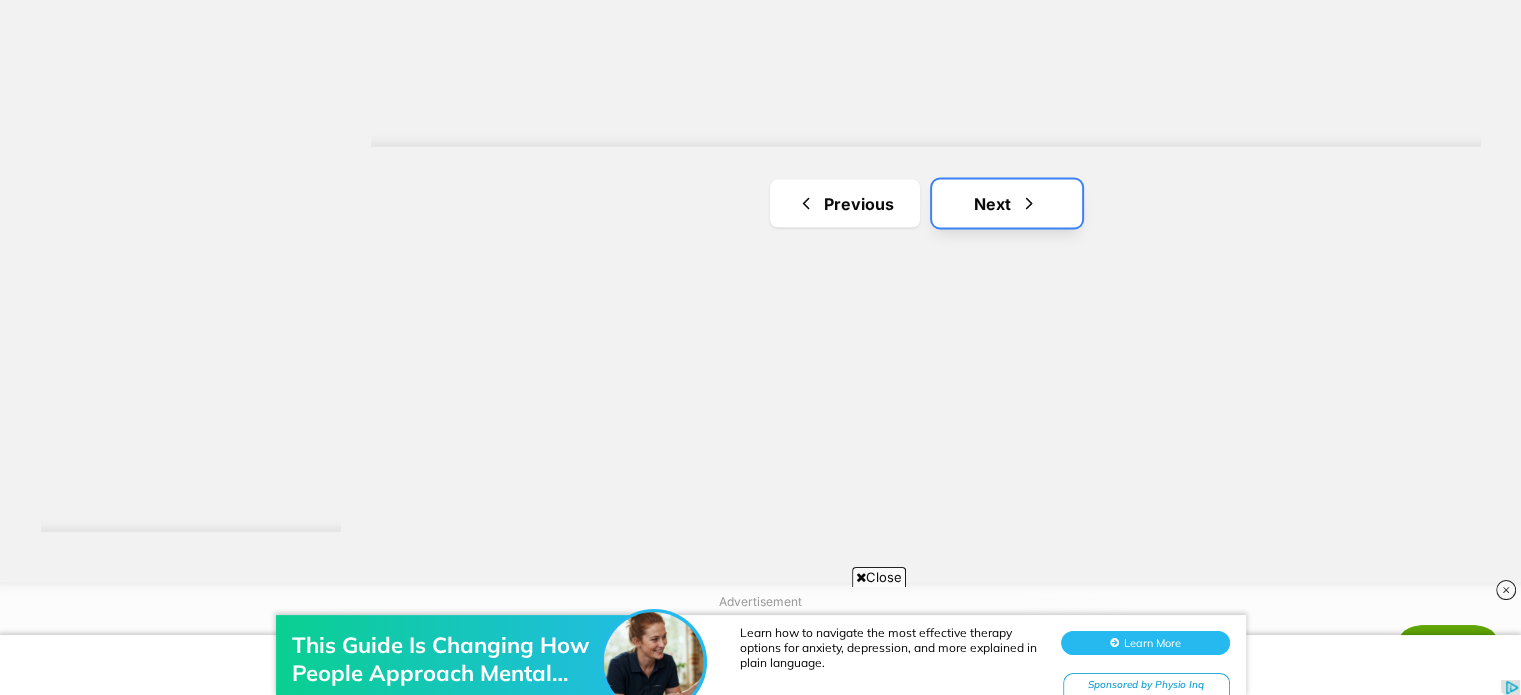 click on "Next" at bounding box center (1007, 204) 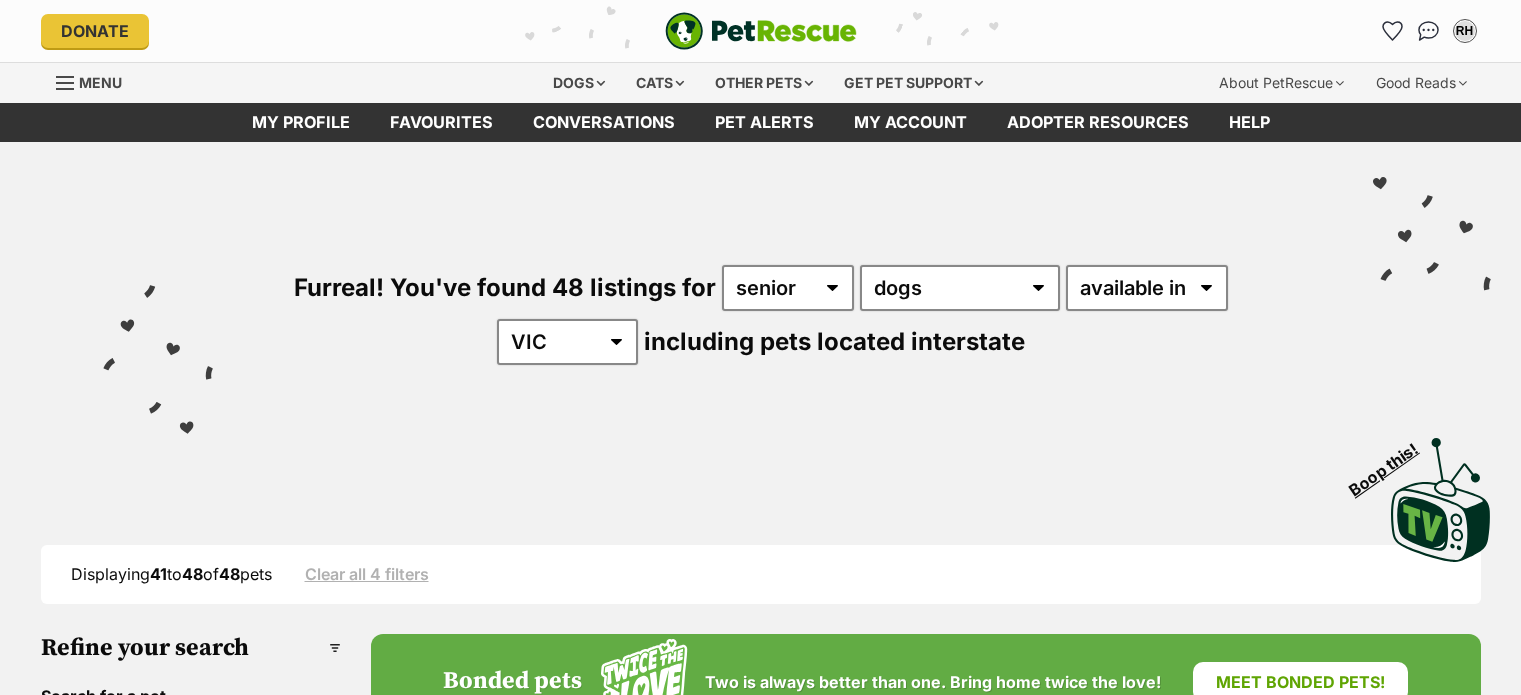 scroll, scrollTop: 0, scrollLeft: 0, axis: both 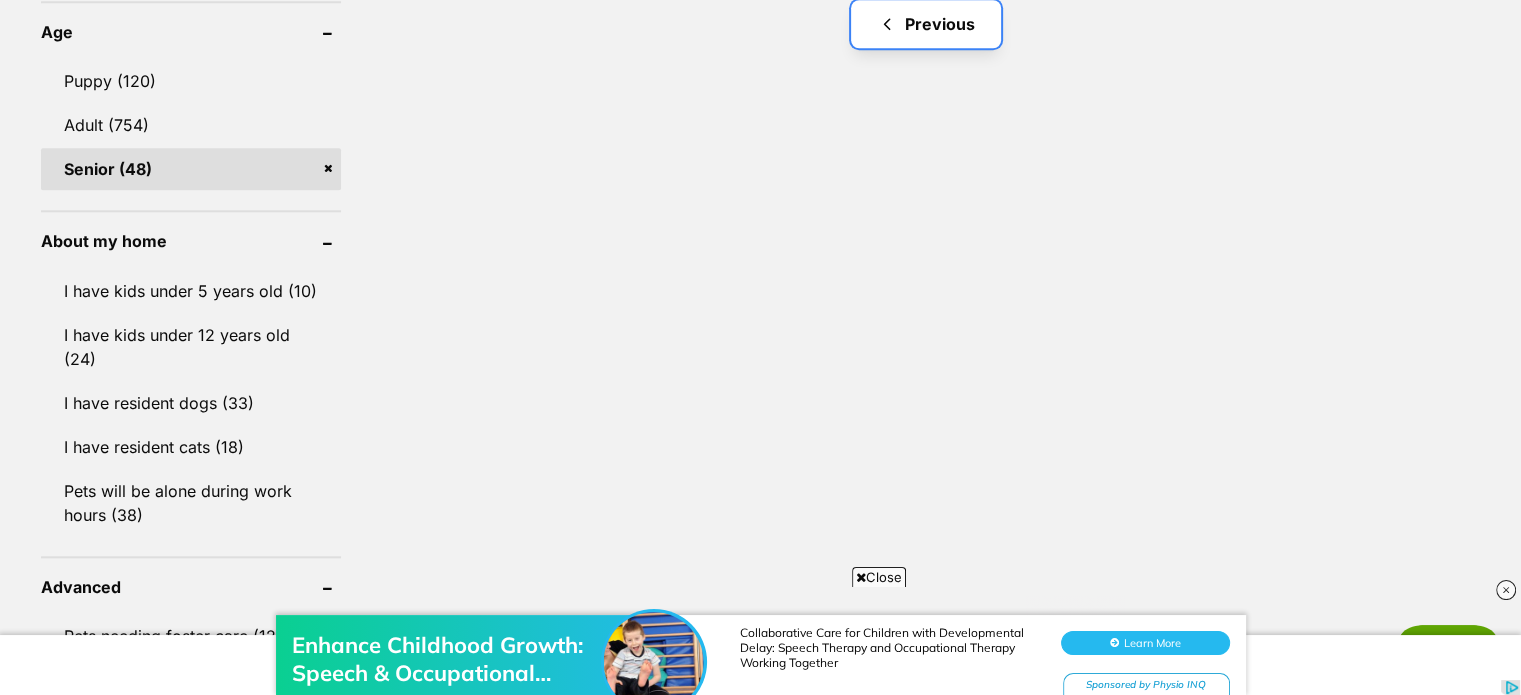 click on "Previous" at bounding box center [926, 24] 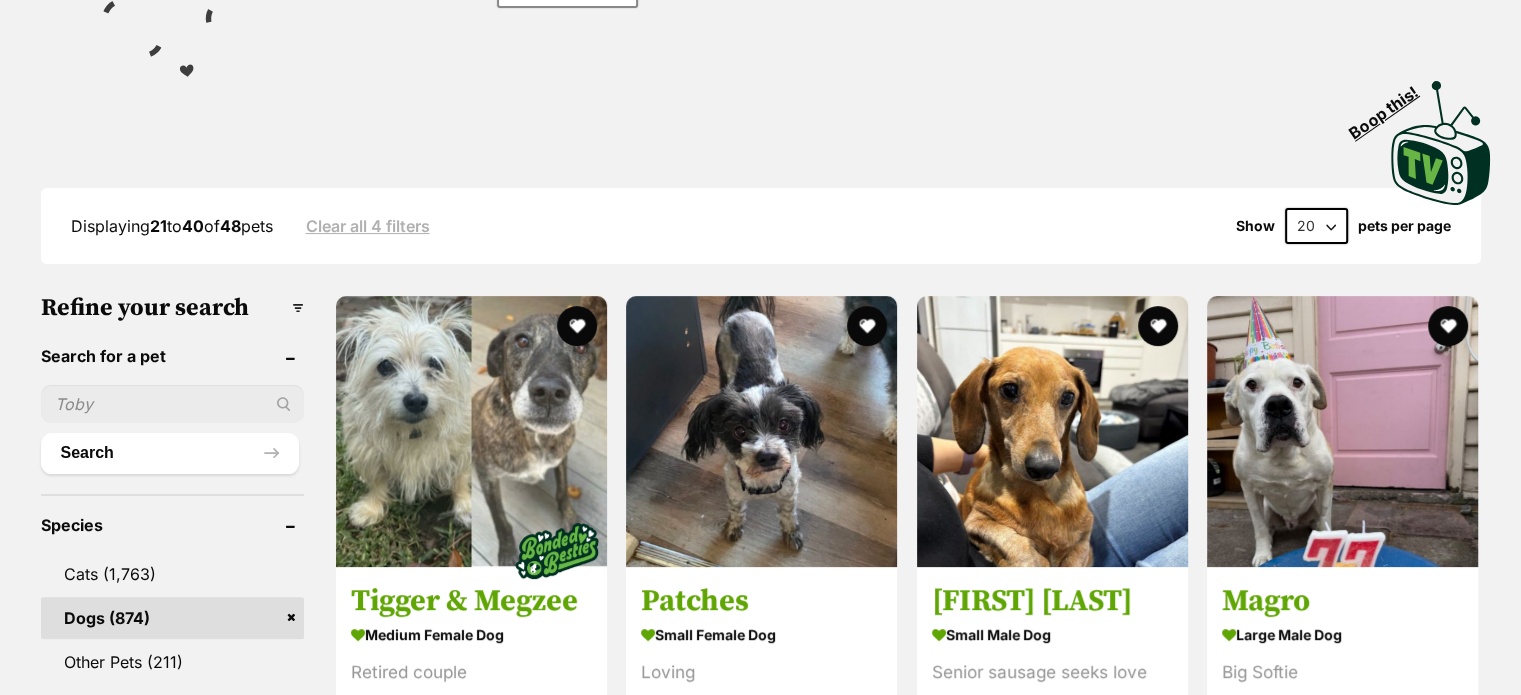 scroll, scrollTop: 400, scrollLeft: 0, axis: vertical 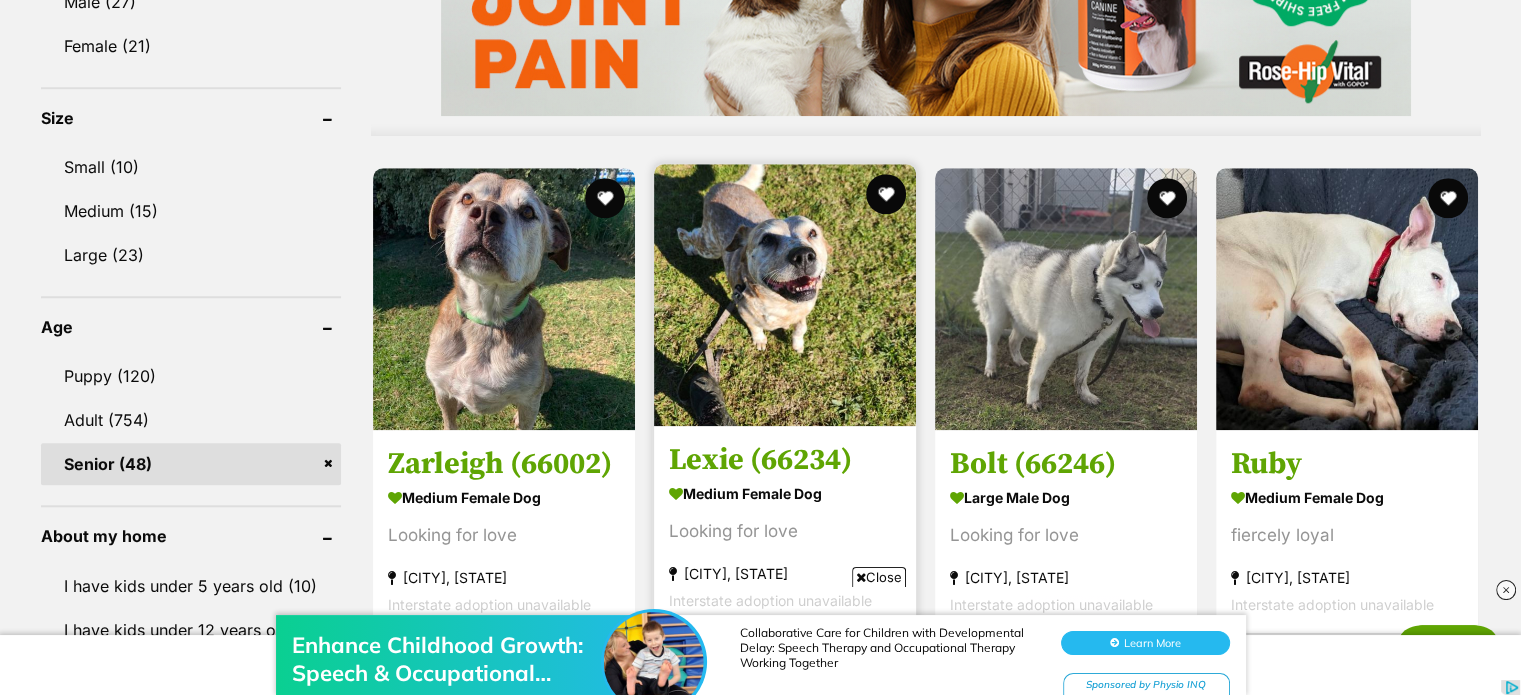 click at bounding box center (785, 295) 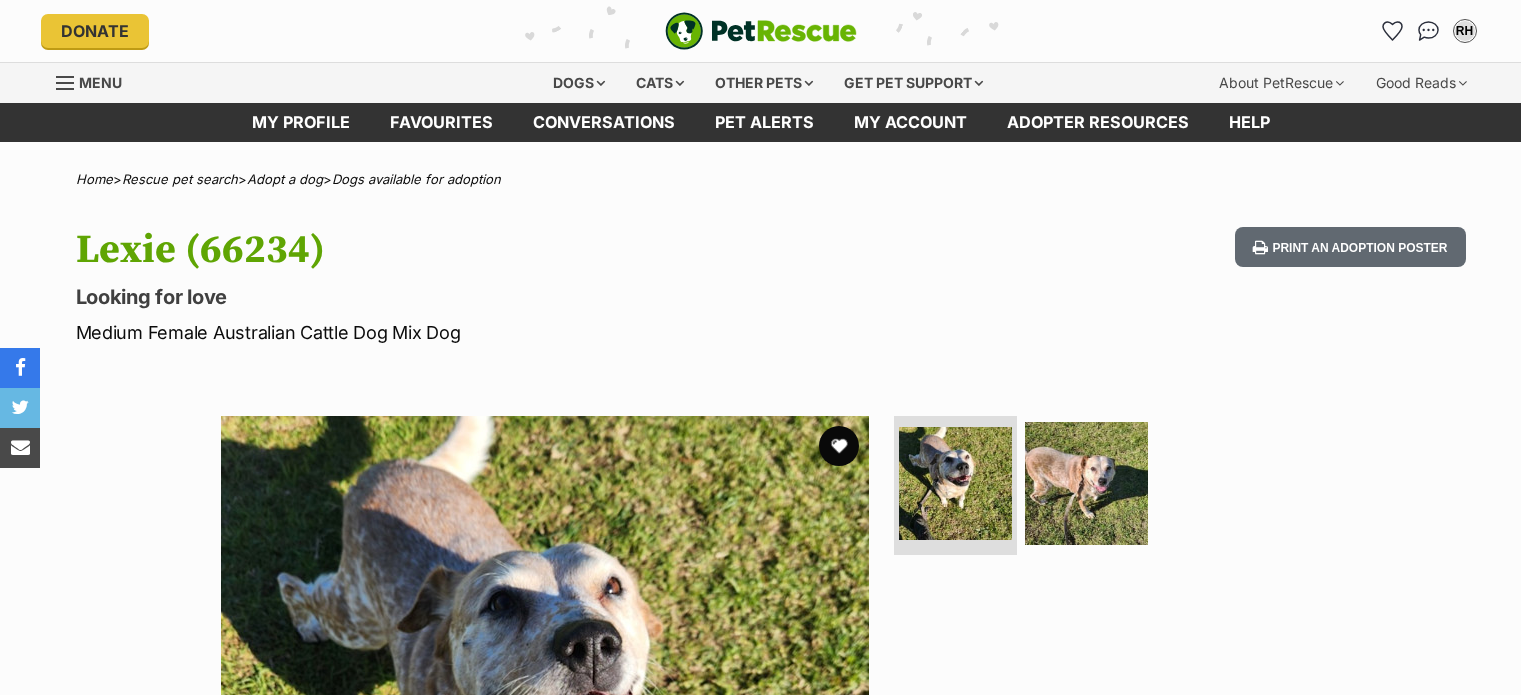 scroll, scrollTop: 0, scrollLeft: 0, axis: both 